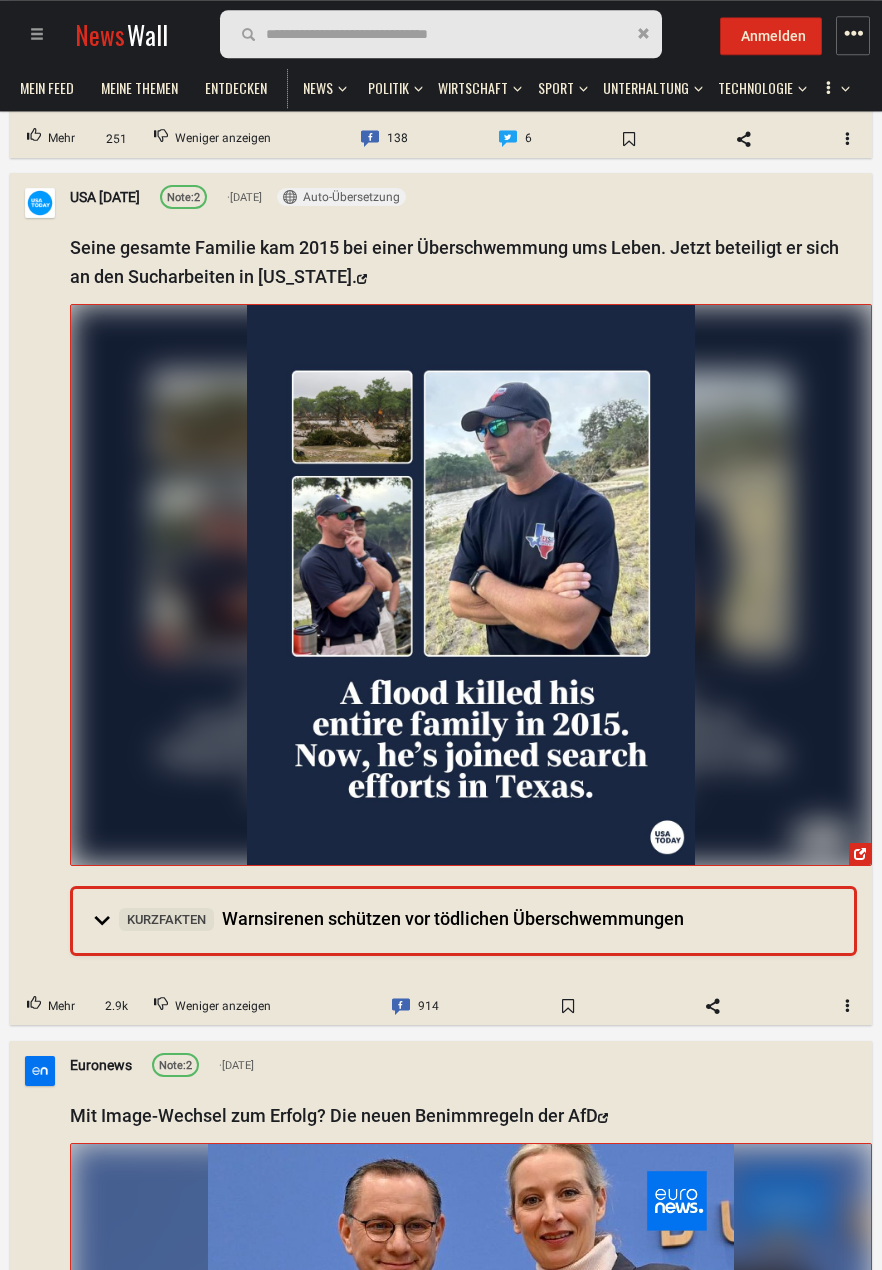 scroll, scrollTop: 2285, scrollLeft: 0, axis: vertical 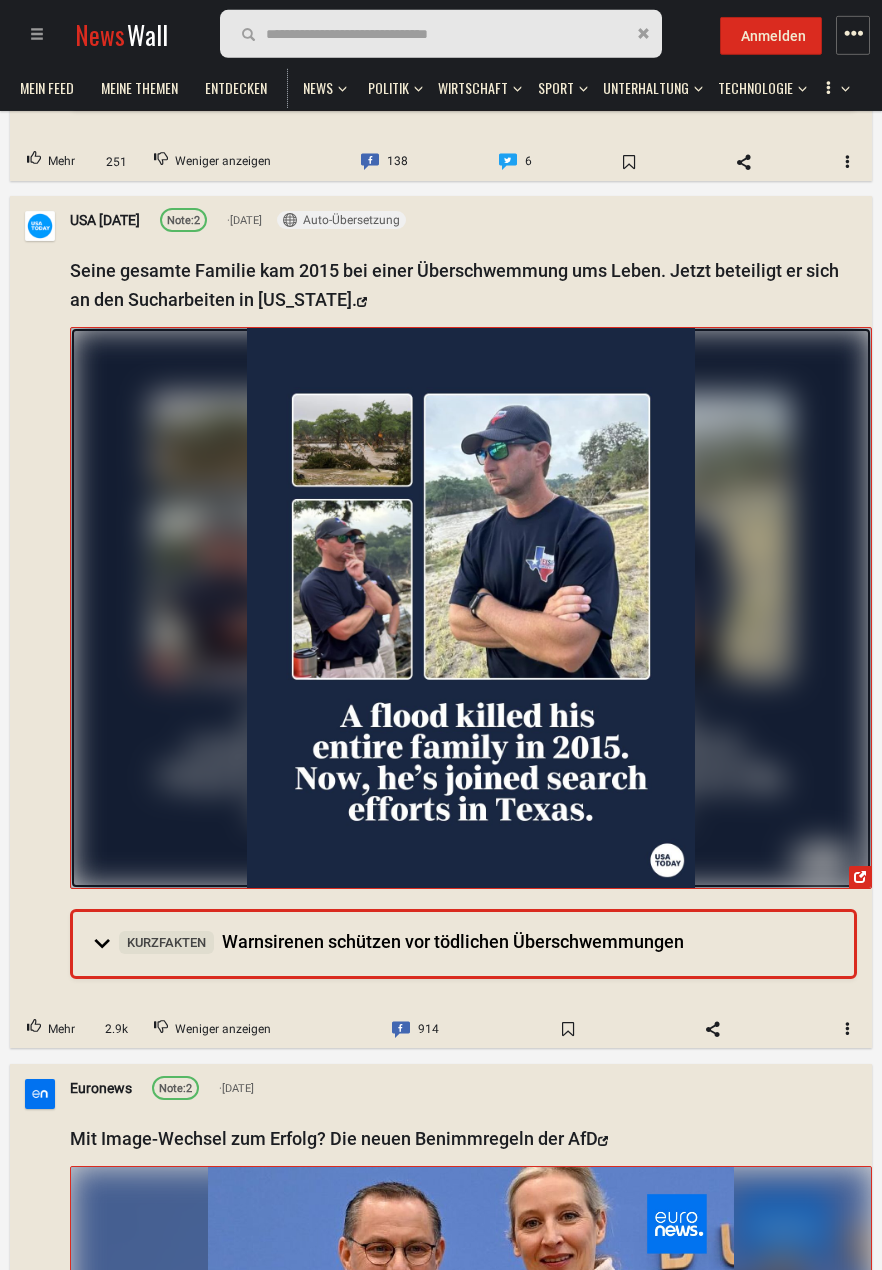 click at bounding box center [471, 608] 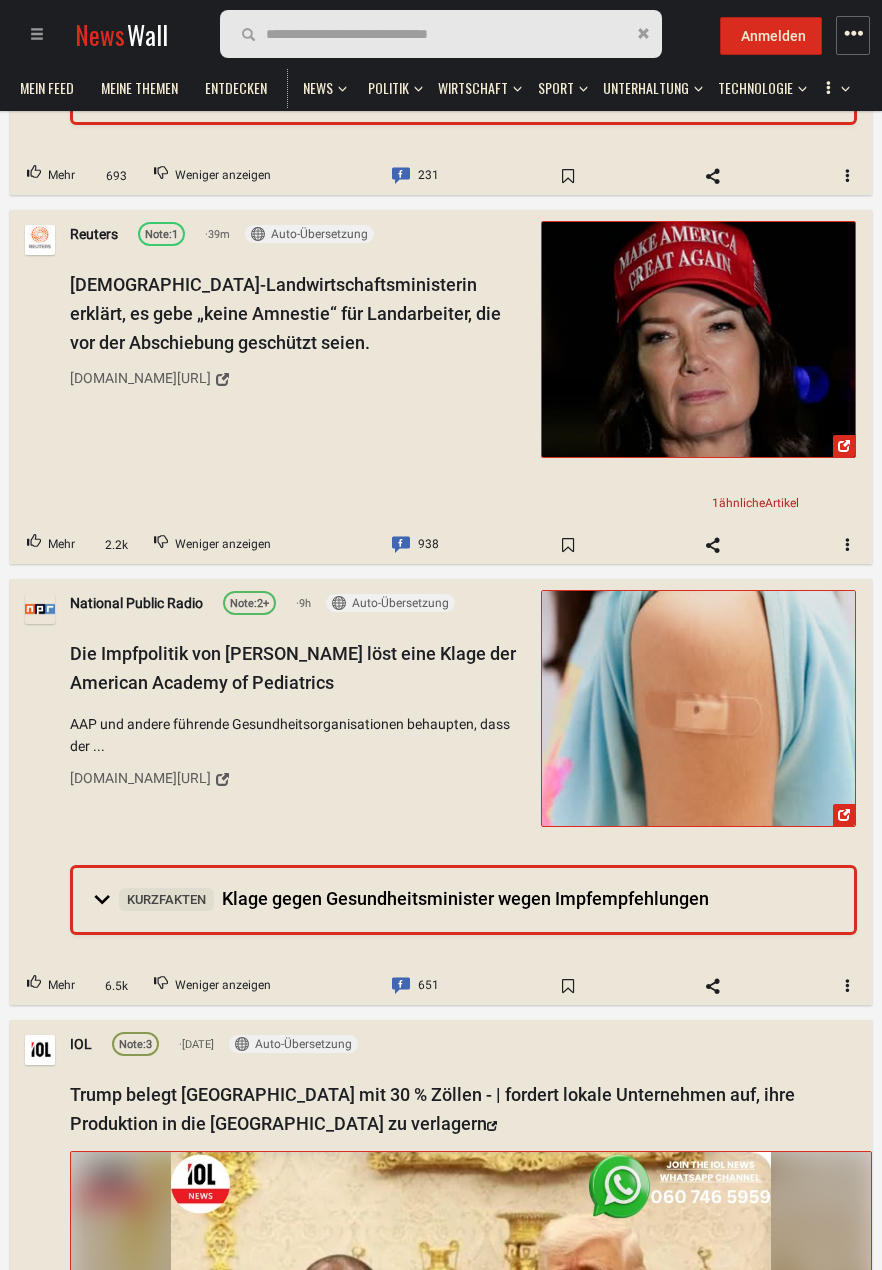 scroll, scrollTop: 2286, scrollLeft: 0, axis: vertical 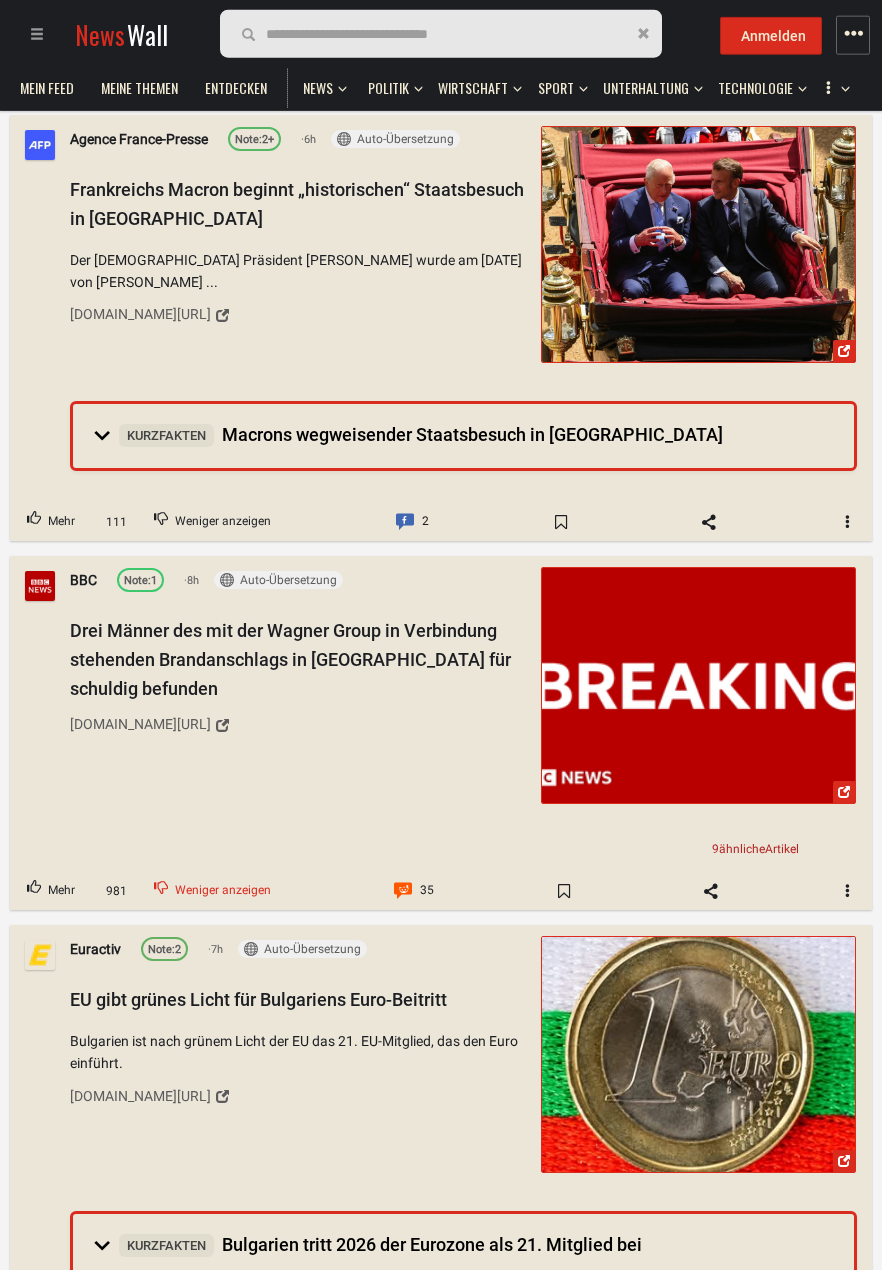 click on "Weniger anzeigen" at bounding box center (212, 891) 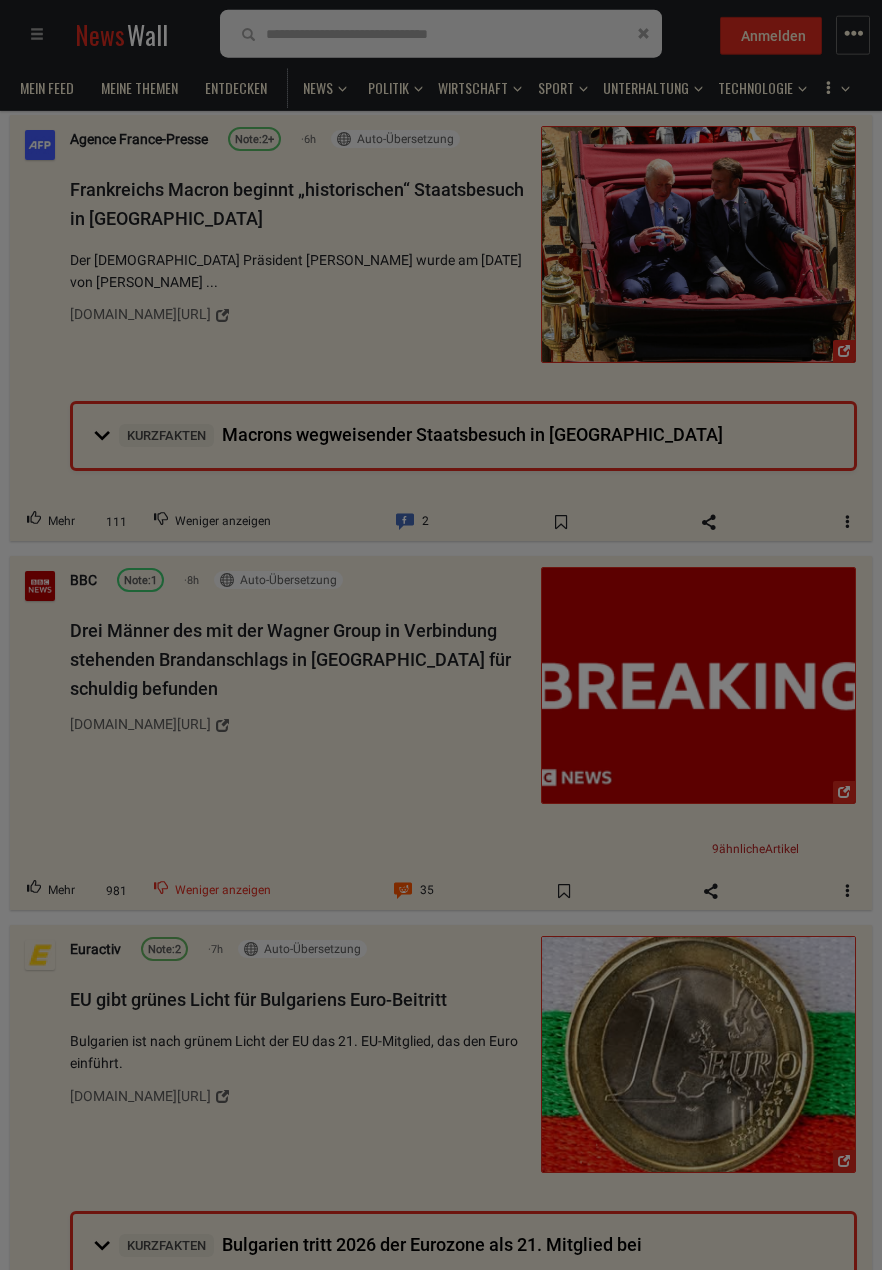 scroll, scrollTop: 9980, scrollLeft: 0, axis: vertical 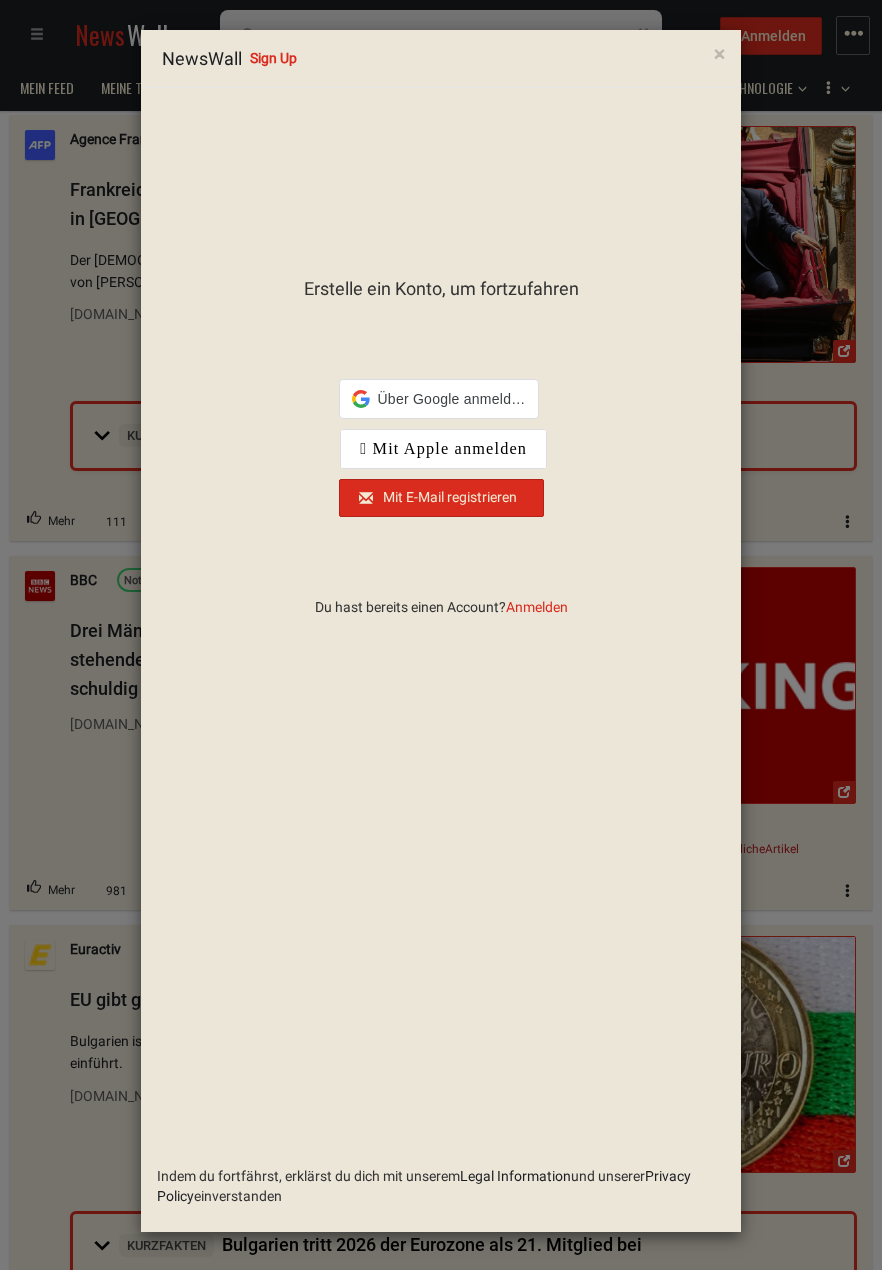 click on "×   NewsWall   Sign Up     Erstelle ein Konto, um fortzufahren Indem du fortfährst, erklärst du dich mit unserem  Legal Information  und unserer  Privacy Policy  einverstanden        Über Google anmelden Über Google anmelden. (Wird in neuem Tab geöffnet)
 Mit Apple anmelden
Mit E-Mail registrieren Mit E-Mail anmelden   Du hast bereits einen Account?  Anmelden   Noch kein Konto?  Registrieren           Weiter   Wie lautet deine E-Mail-Adresse?                   Weiter   Absenden   Erstelle ein Passwort   Gib dein Passwort ein                 Passwort vergessen?" at bounding box center (441, 635) 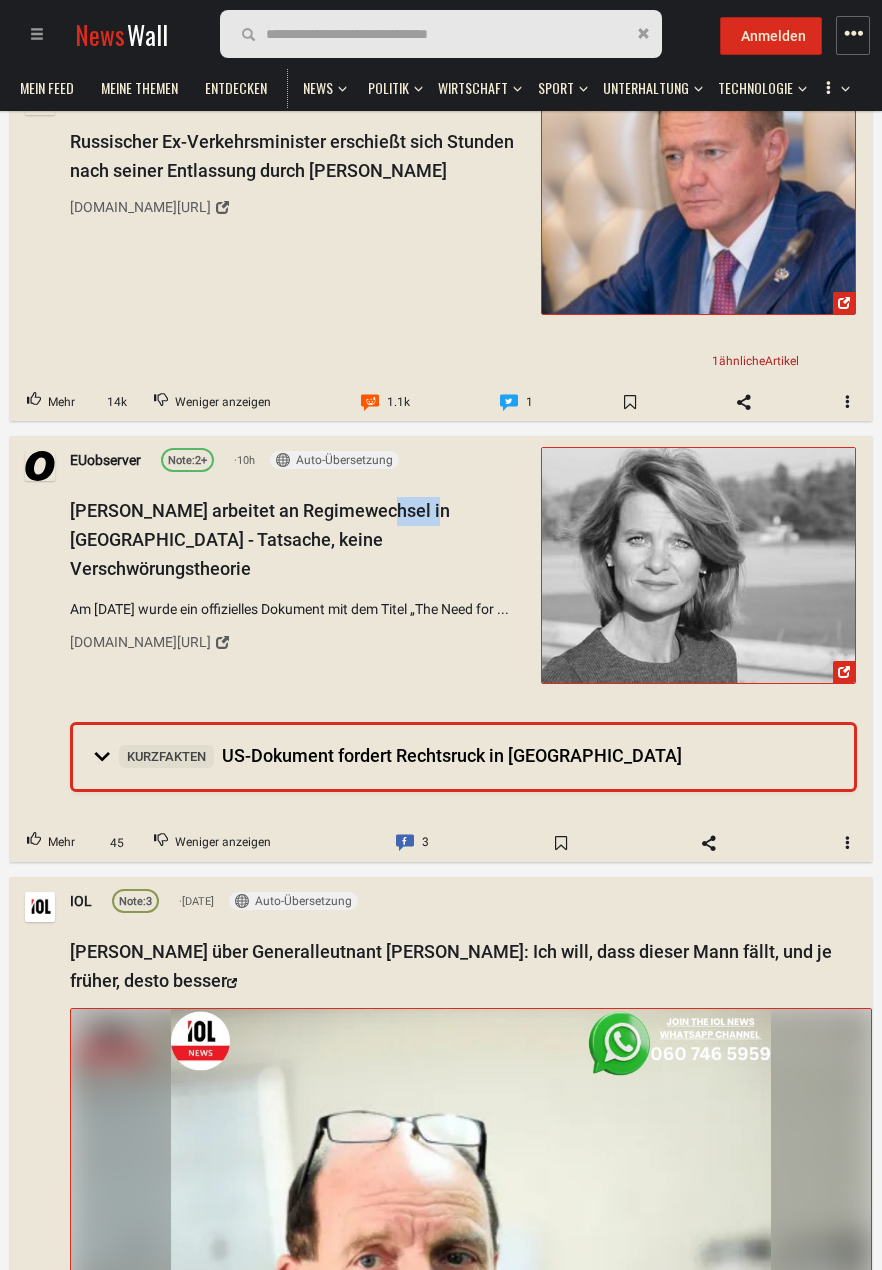 scroll, scrollTop: 15717, scrollLeft: 0, axis: vertical 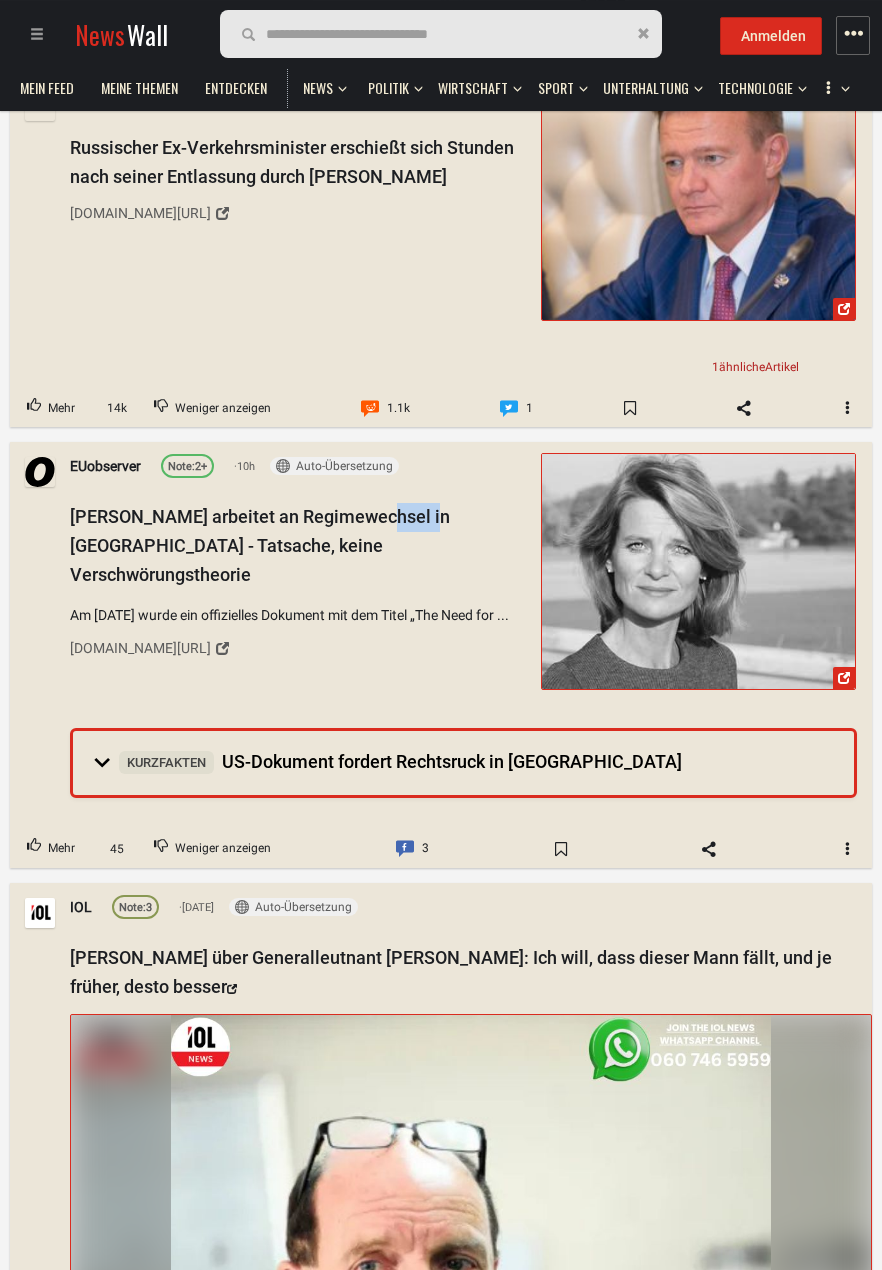 click on "[PERSON_NAME] arbeitet an Regimewechsel in Europa - Tatsache, keine Verschwörungstheorie Am [DATE] wurde ein offizielles Dokument mit dem Titel „The Need for ...   [DOMAIN_NAME][URL]" at bounding box center [463, 605] 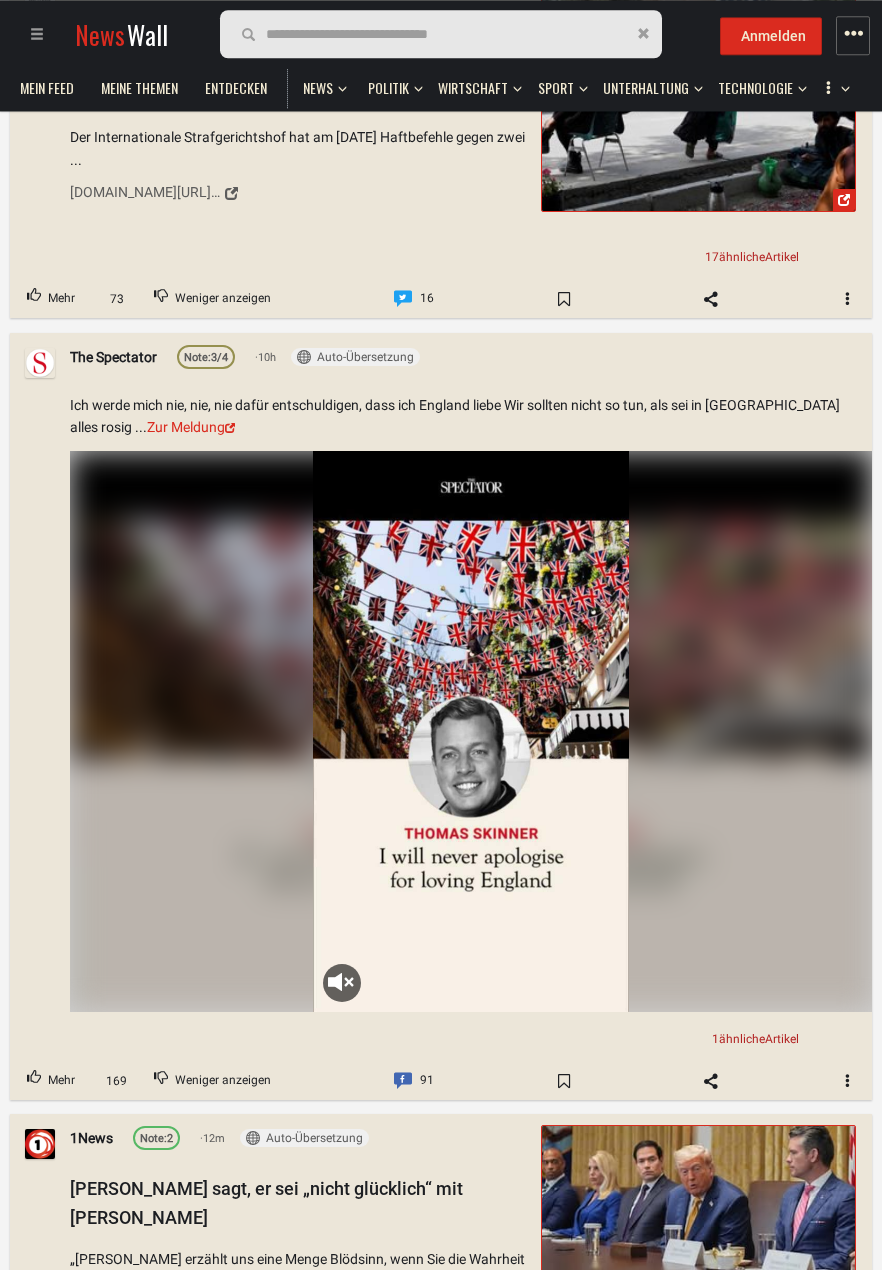 scroll, scrollTop: 19618, scrollLeft: 0, axis: vertical 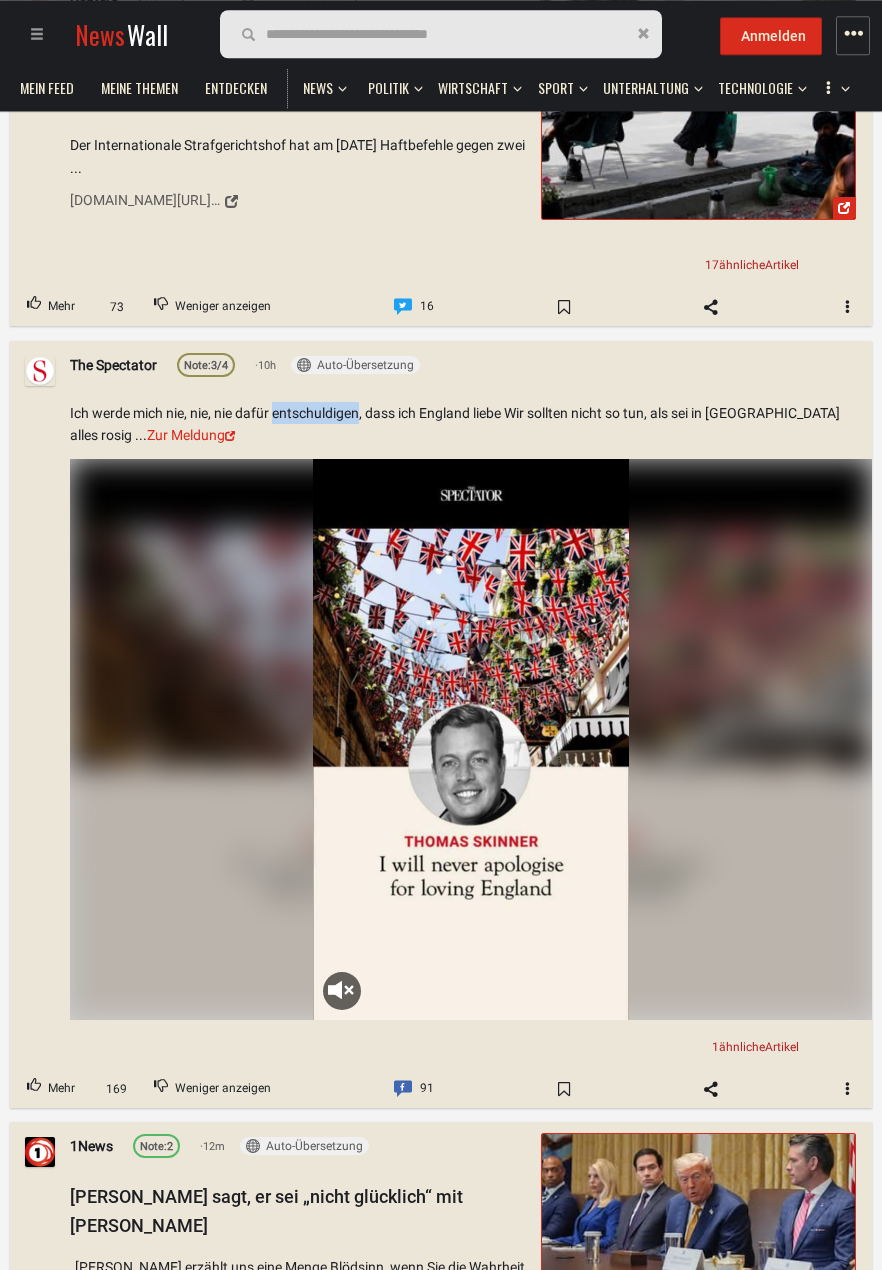 click on "The Spectator     Note:  3/4        10h           Auto-Übersetzung        Anmelden Immer übersetzen      Anmelden Nie übersetzen     Original anzeigen                        Ich werde mich nie, nie, nie dafür entschuldigen, dass ich England liebe
Wir sollten nicht so tun, als sei in [GEOGRAPHIC_DATA] alles rosig ...  Zur Meldung                   Your browser does not support the video tag.             0:51                 1  ähnliche  Artikel" at bounding box center (441, 705) 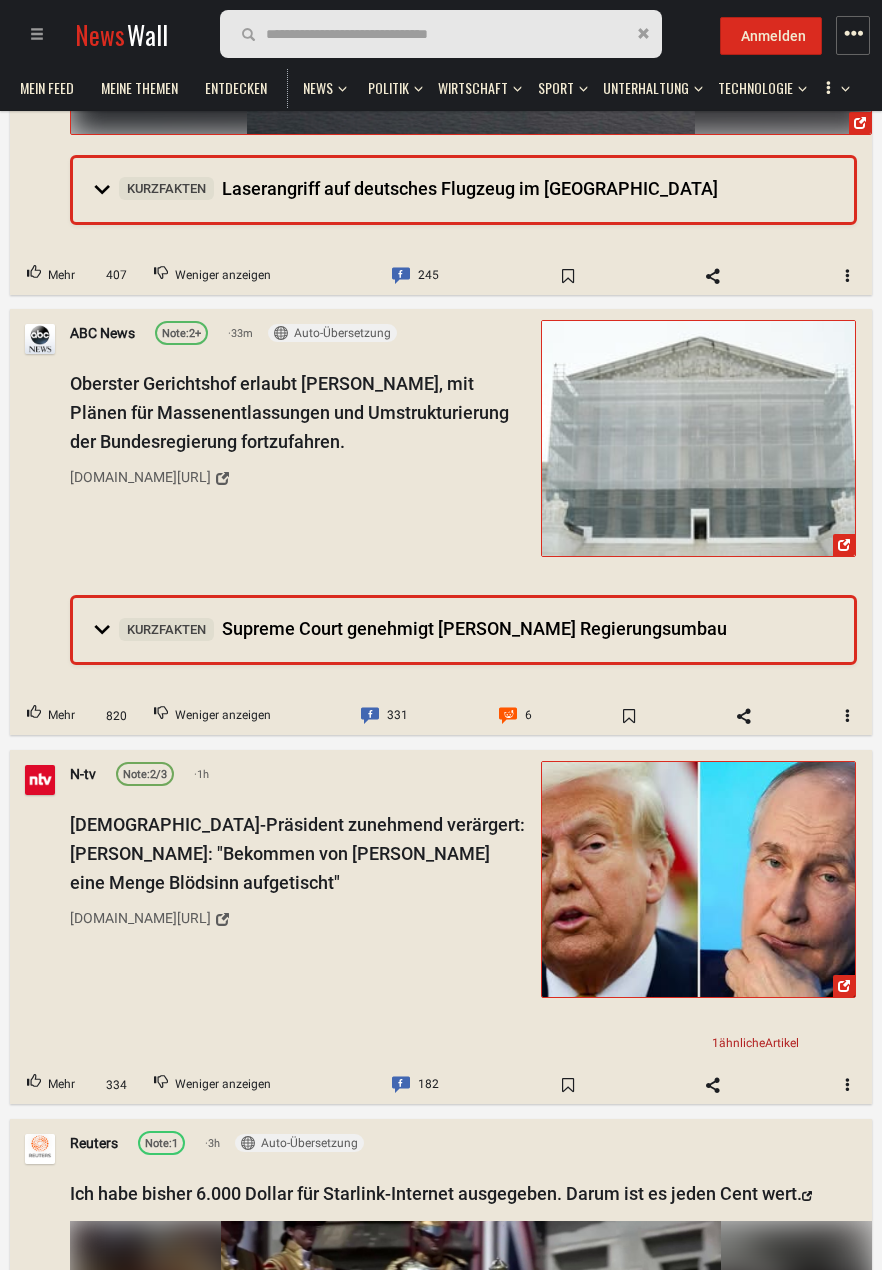 scroll, scrollTop: 22481, scrollLeft: 0, axis: vertical 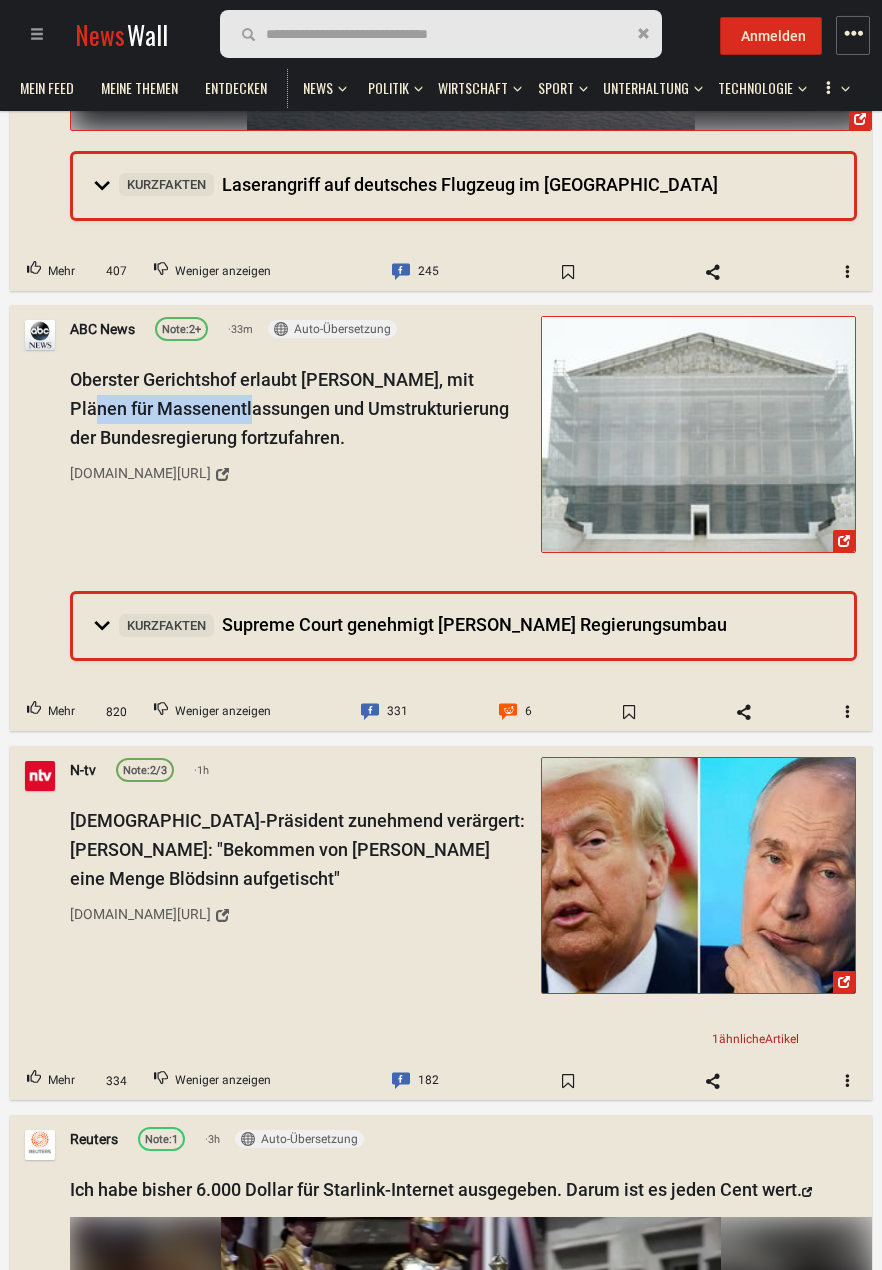click on "ABC News     Note:  2+        33m           Auto-Übersetzung        Anmelden Immer übersetzen      Anmelden Nie übersetzen     Original anzeigen                                Oberster Gerichtshof erlaubt [PERSON_NAME], mit Plänen für Massenentlassungen und Umstrukturierung der Bundesregierung fortzufahren.   [DOMAIN_NAME][URL]                 Kurzfakten Supreme Court genehmigt [PERSON_NAME] Regierungsumbau   33m · Lesezeit: ~45 Sek. Zusammenfassung mit KI-Unterstützung · Quelle:  [DOMAIN_NAME] Der Supreme Court hebt eine einstweilige Verfügung auf, die Trumps Anordnung zur Umstrukturierung von Bundesbehörden blockierte. Das Gericht erlaubt die Umsetzung von Massenentlassungen und umfassenden Reformen in 21 Ministerien, darunter [PERSON_NAME] und Gesundheit. Die Rechtmäßigkeit der einzelnen Entlassungs- und Umstrukturierungspläne wurde nicht überprüft und bleibt offen. — Justice  [PERSON_NAME]   14  ähnliche  Artikel" at bounding box center [441, 499] 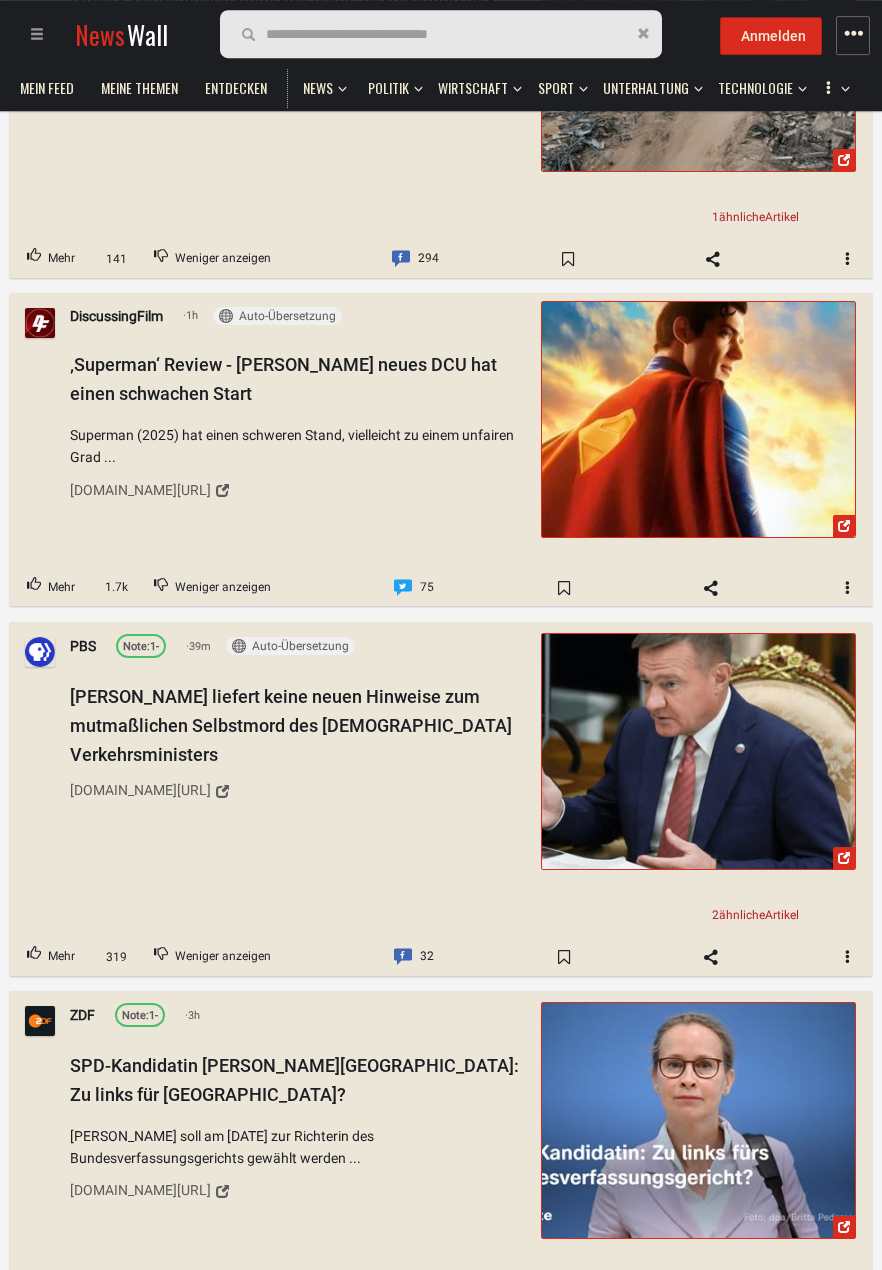 scroll, scrollTop: 38108, scrollLeft: 0, axis: vertical 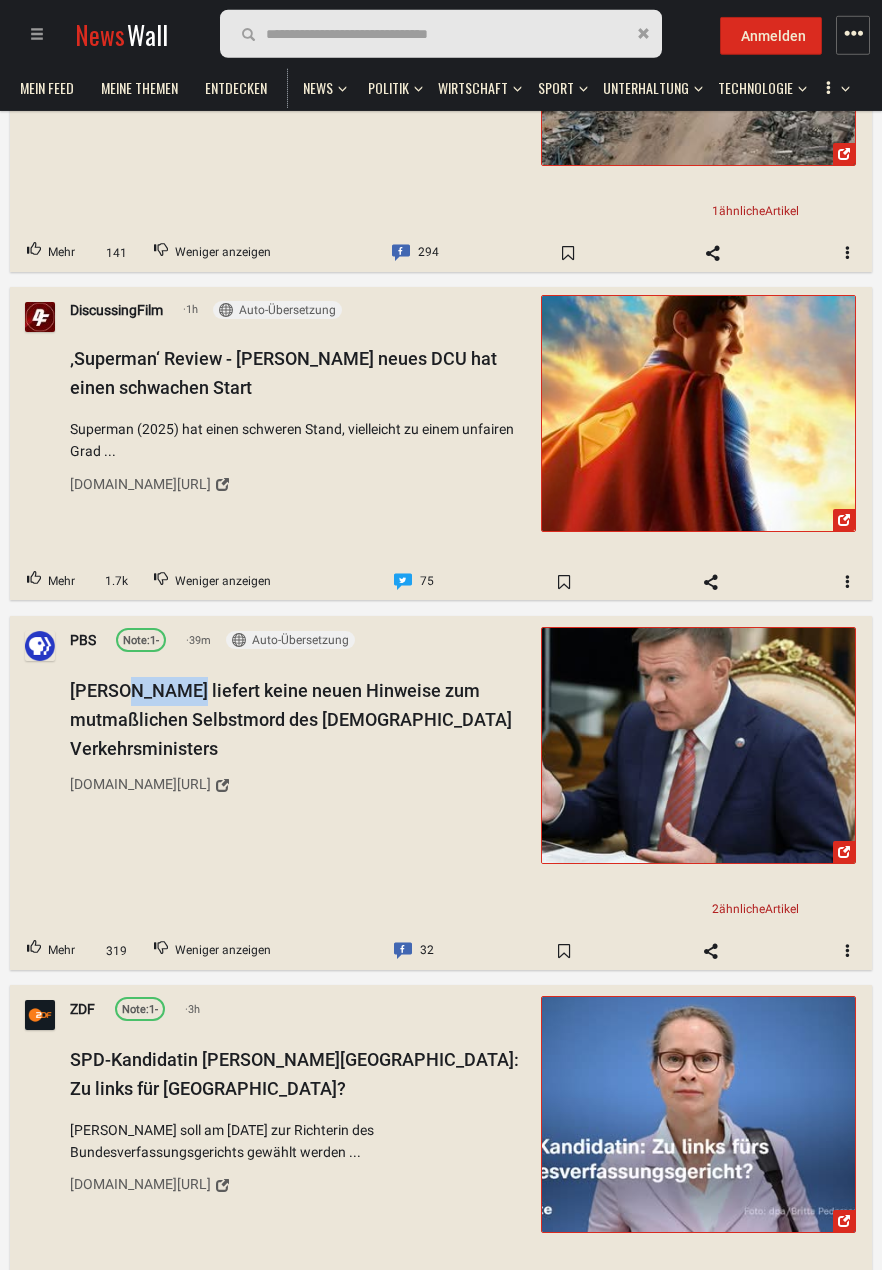 click on "Kreml liefert keine neuen Hinweise zum mutmaßlichen Selbstmord des [DEMOGRAPHIC_DATA] Verkehrsministers   [DOMAIN_NAME][URL]" at bounding box center [463, 779] 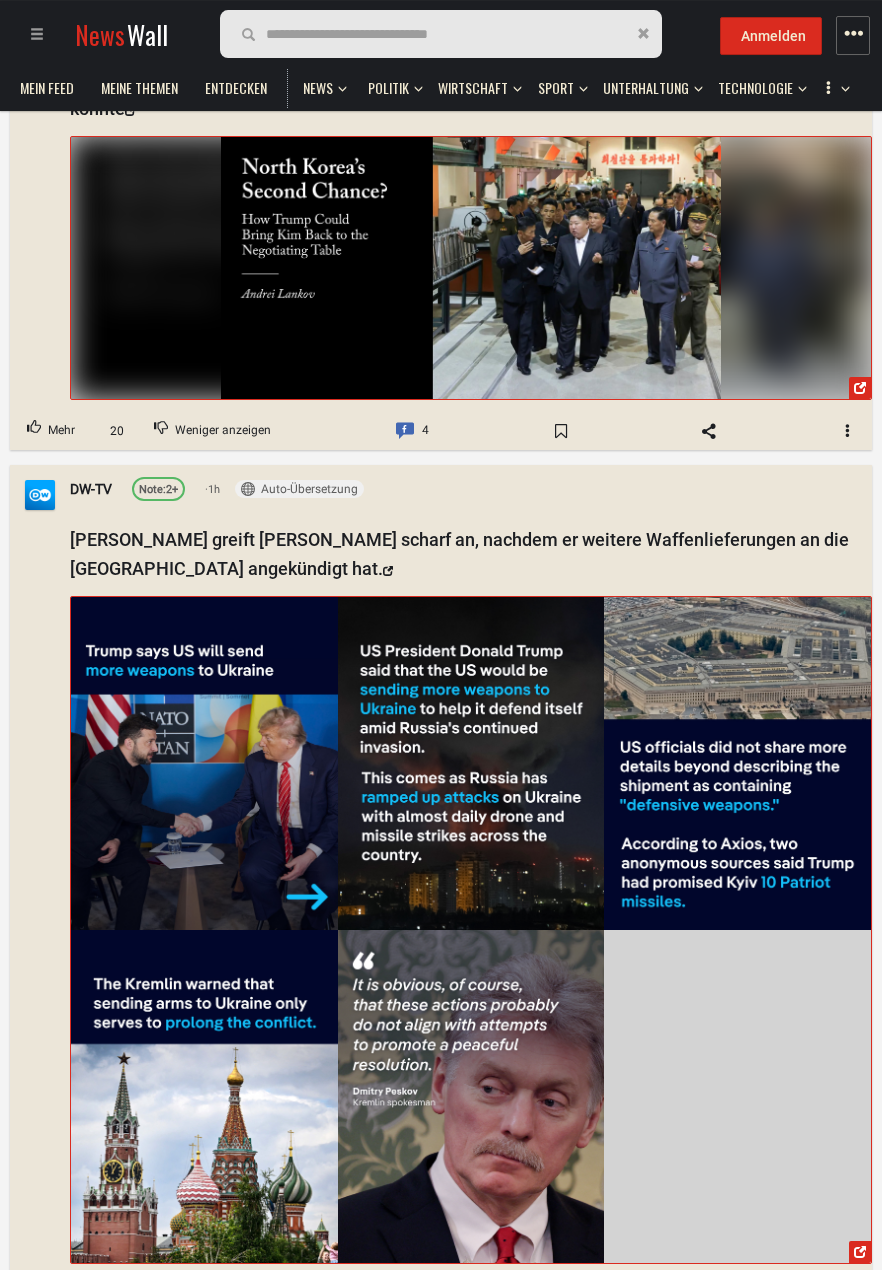 scroll, scrollTop: 42105, scrollLeft: 0, axis: vertical 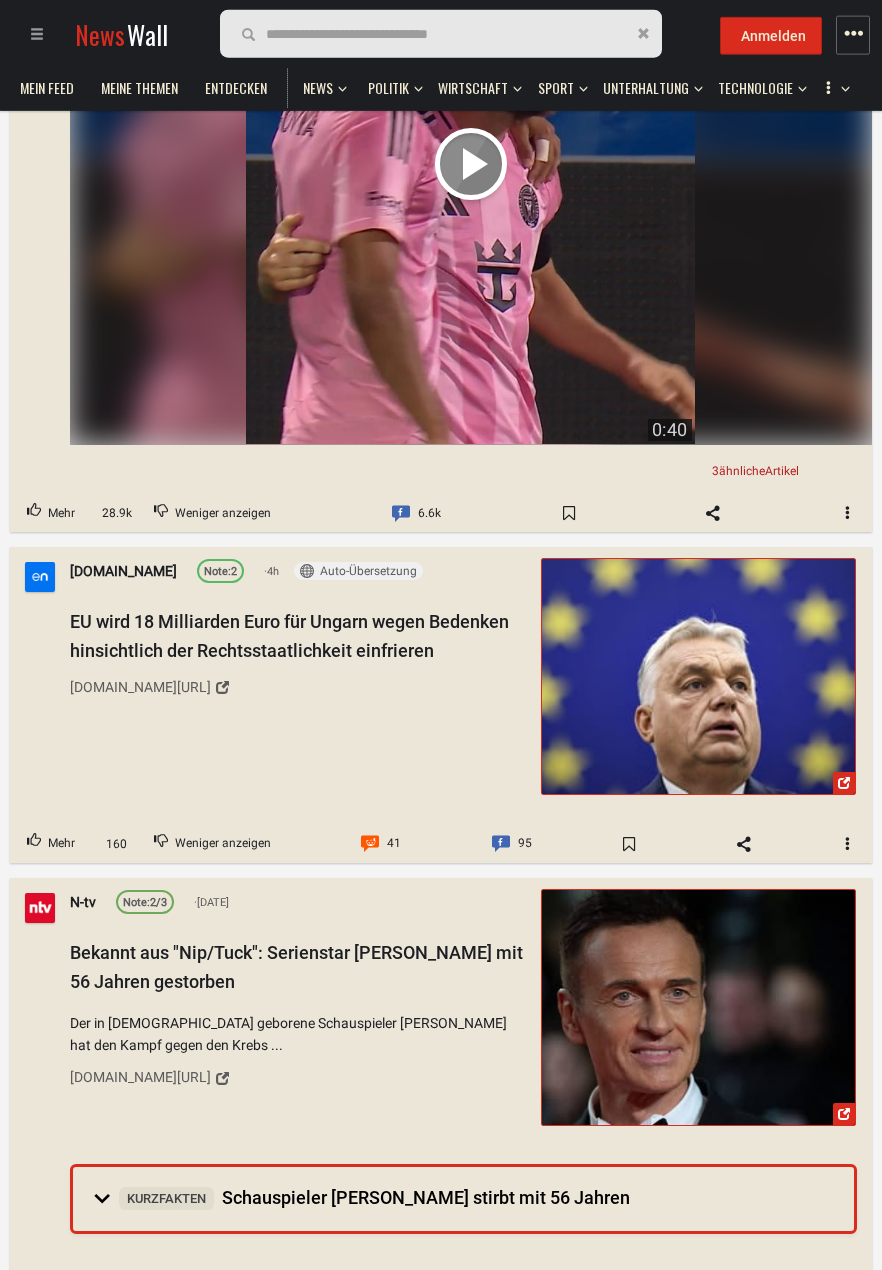 click on "EU wird 18 Milliarden Euro für Ungarn wegen Bedenken hinsichtlich der Rechtsstaatlichkeit einfrieren" at bounding box center [289, 636] 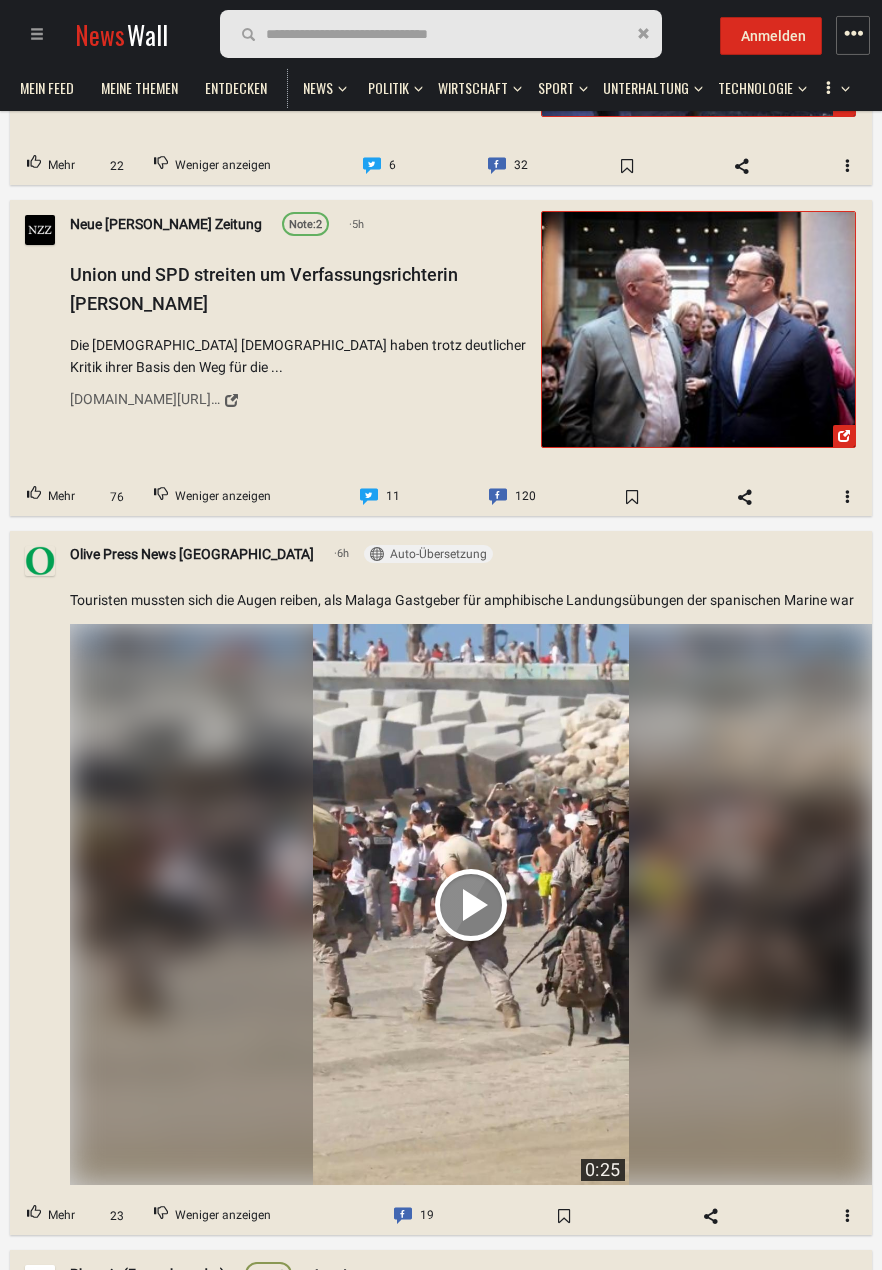 scroll, scrollTop: 49262, scrollLeft: 0, axis: vertical 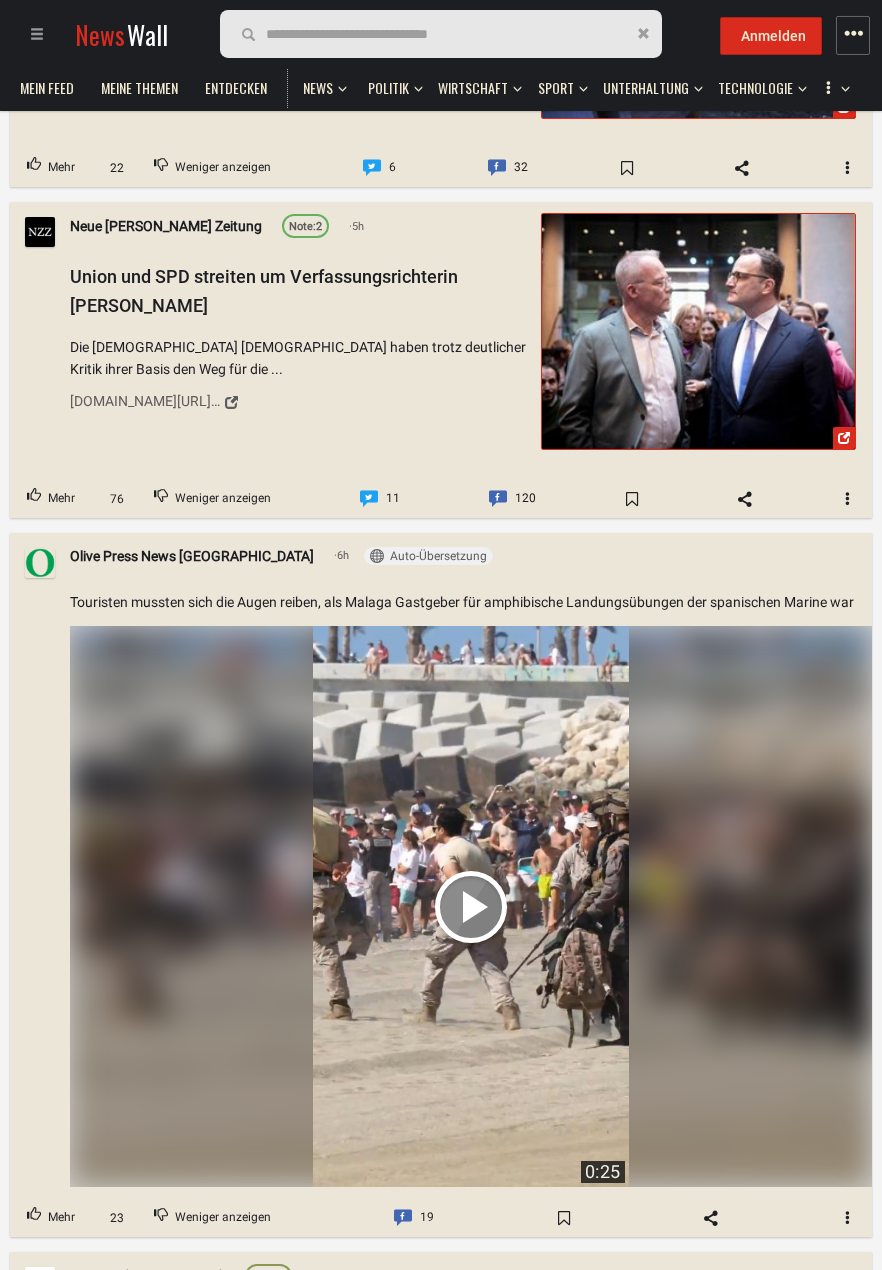 click on "Your browser does not support the video tag." at bounding box center (471, 906) 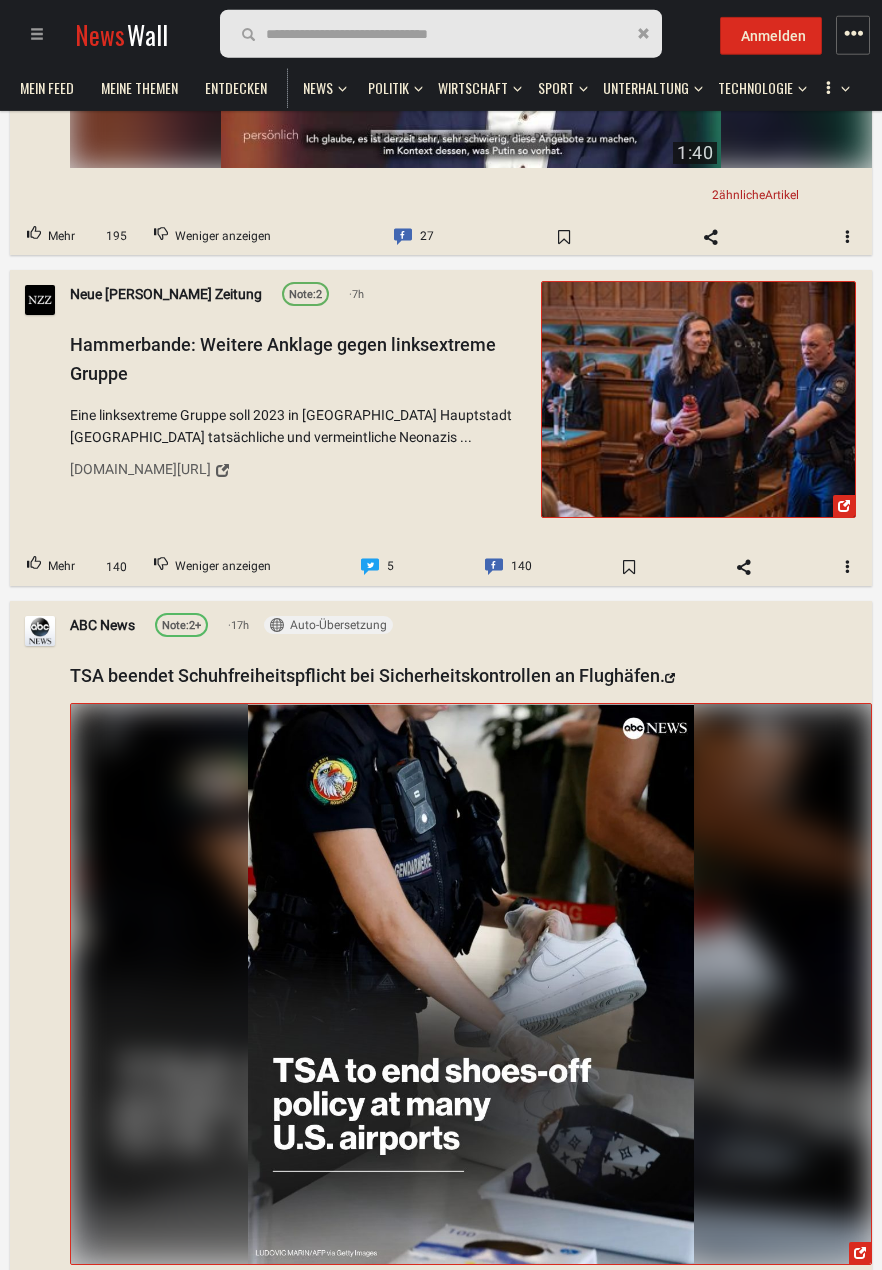 scroll, scrollTop: 50739, scrollLeft: 0, axis: vertical 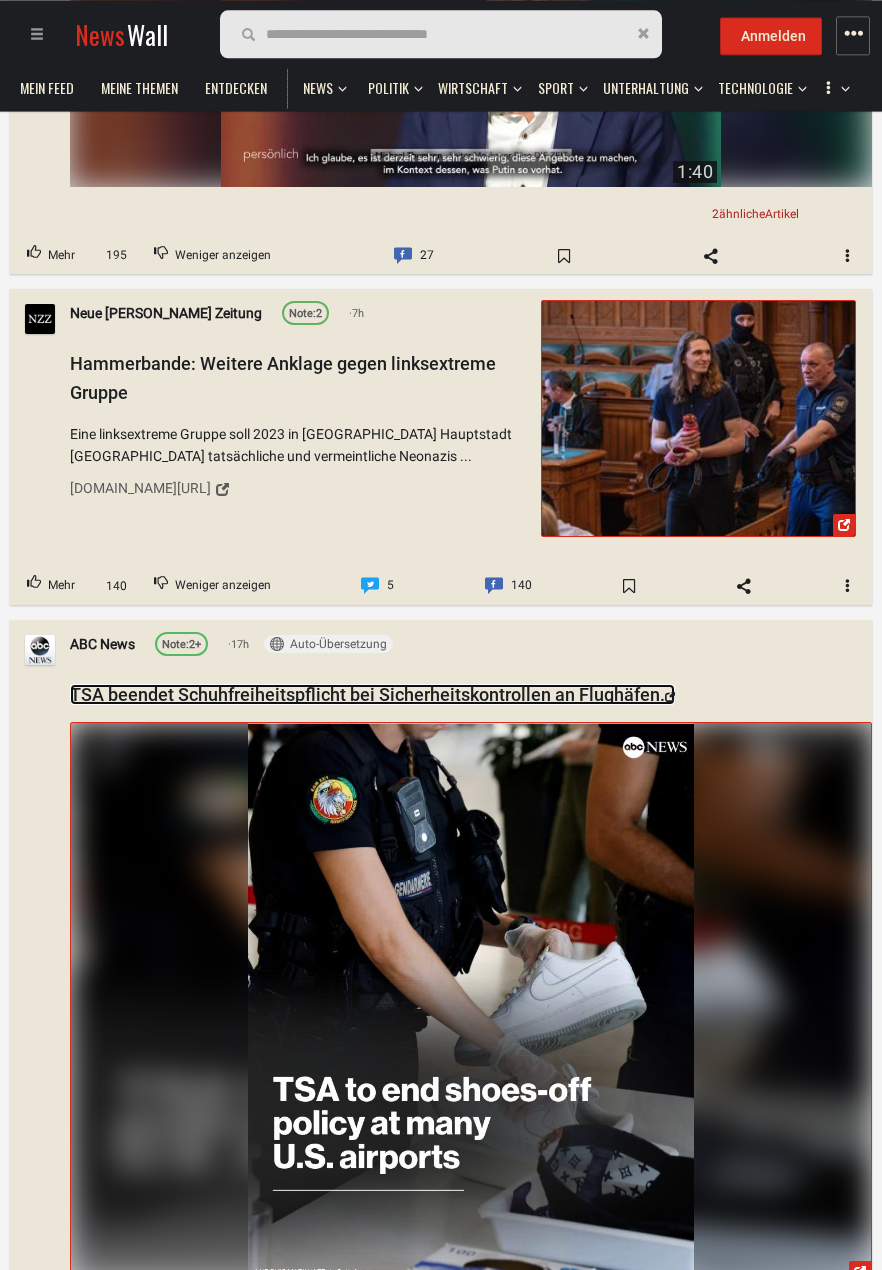click on "TSA beendet Schuhfreiheitspflicht bei Sicherheitskontrollen an Flughäfen." at bounding box center (372, 694) 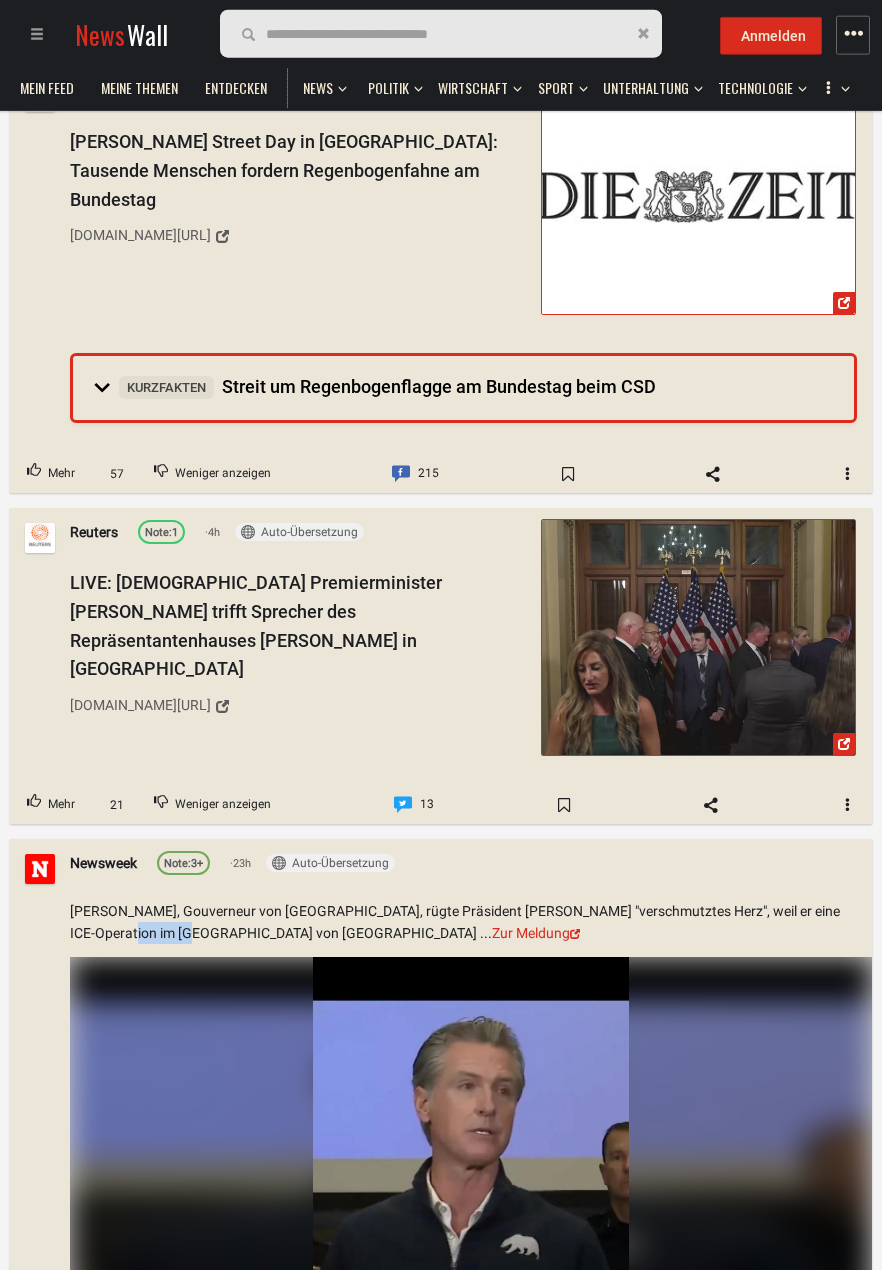 scroll, scrollTop: 52572, scrollLeft: 0, axis: vertical 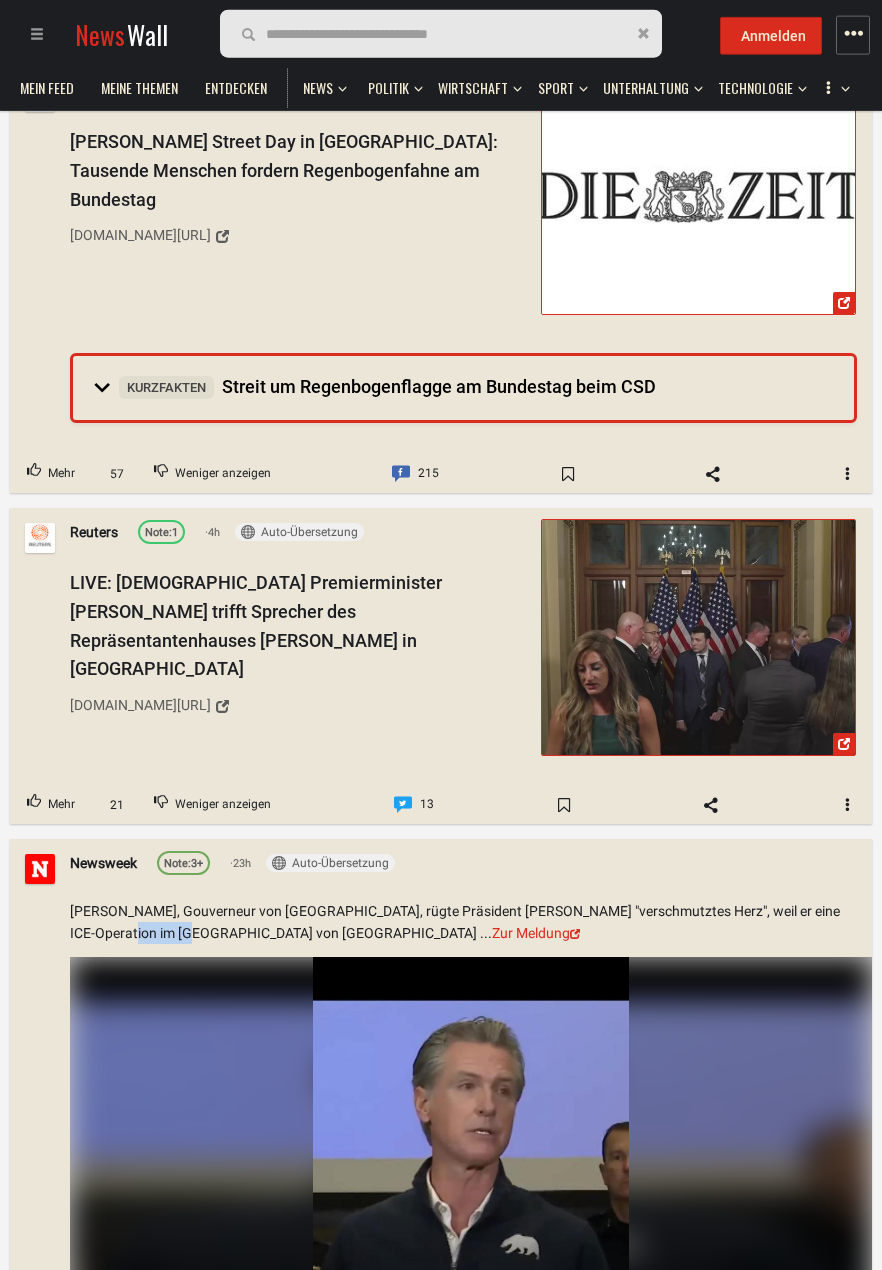 click at bounding box center (471, 1237) 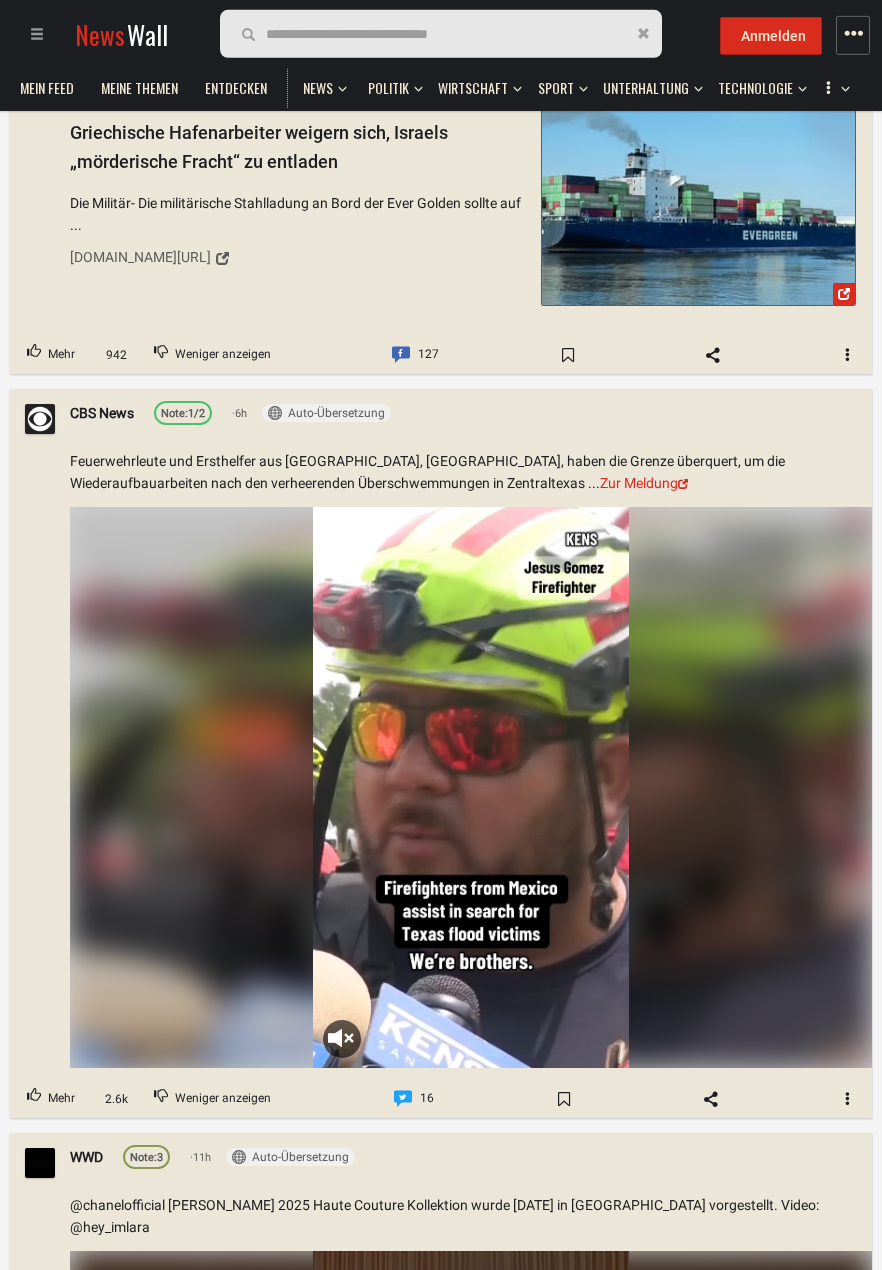 scroll, scrollTop: 58629, scrollLeft: 0, axis: vertical 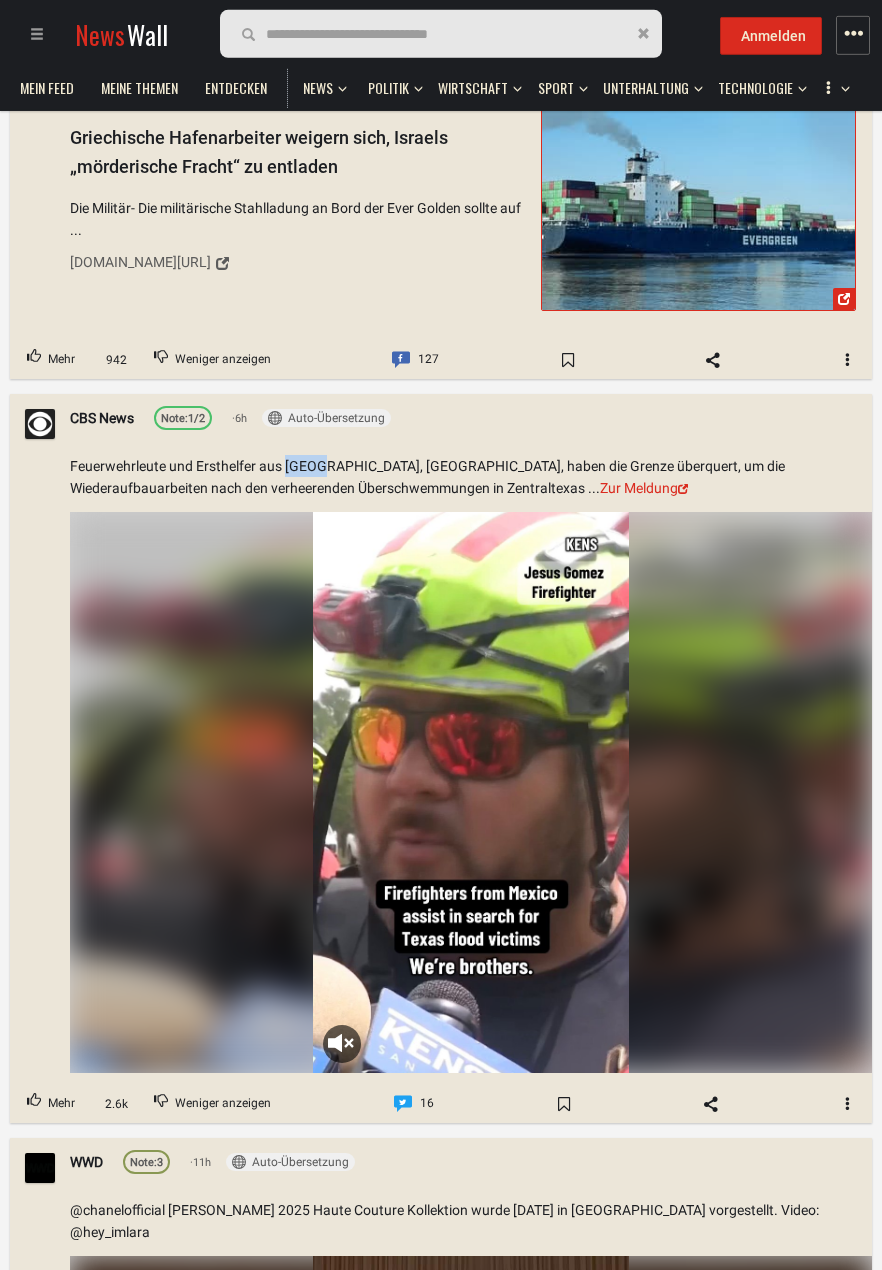 click on "CBS News     Note:  1/2        6h           Auto-Übersetzung        Anmelden Immer übersetzen      Anmelden Nie übersetzen     Original anzeigen                        Feuerwehrleute und Ersthelfer aus [GEOGRAPHIC_DATA], [GEOGRAPHIC_DATA], haben die Grenze überquert, um die Wiederaufbauarbeiten nach den verheerenden Überschwemmungen in Zentraltexas ...  Zur Meldung                Your browser does not support the video tag.        0:20" at bounding box center [441, 739] 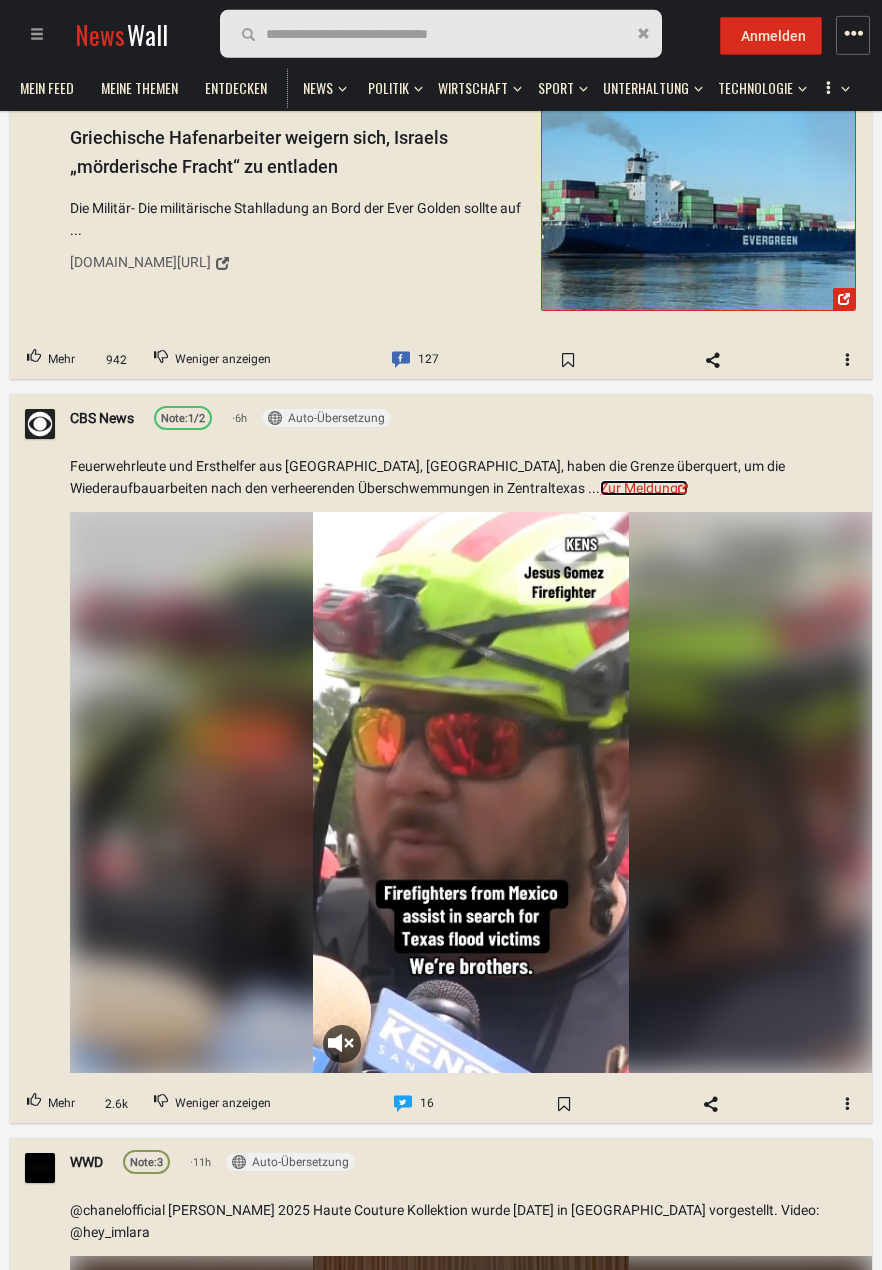 click on "Zur Meldung" at bounding box center (644, 488) 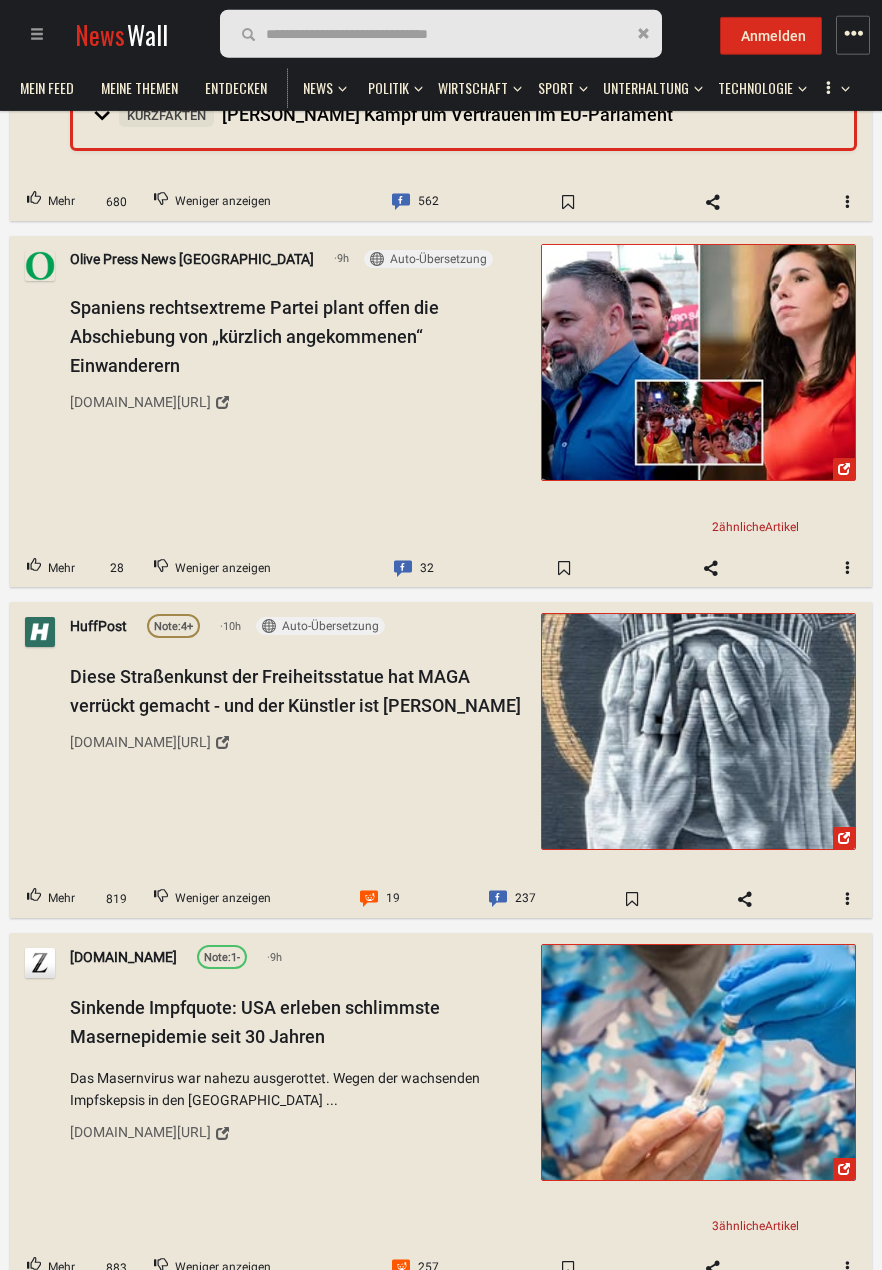 scroll, scrollTop: 61932, scrollLeft: 0, axis: vertical 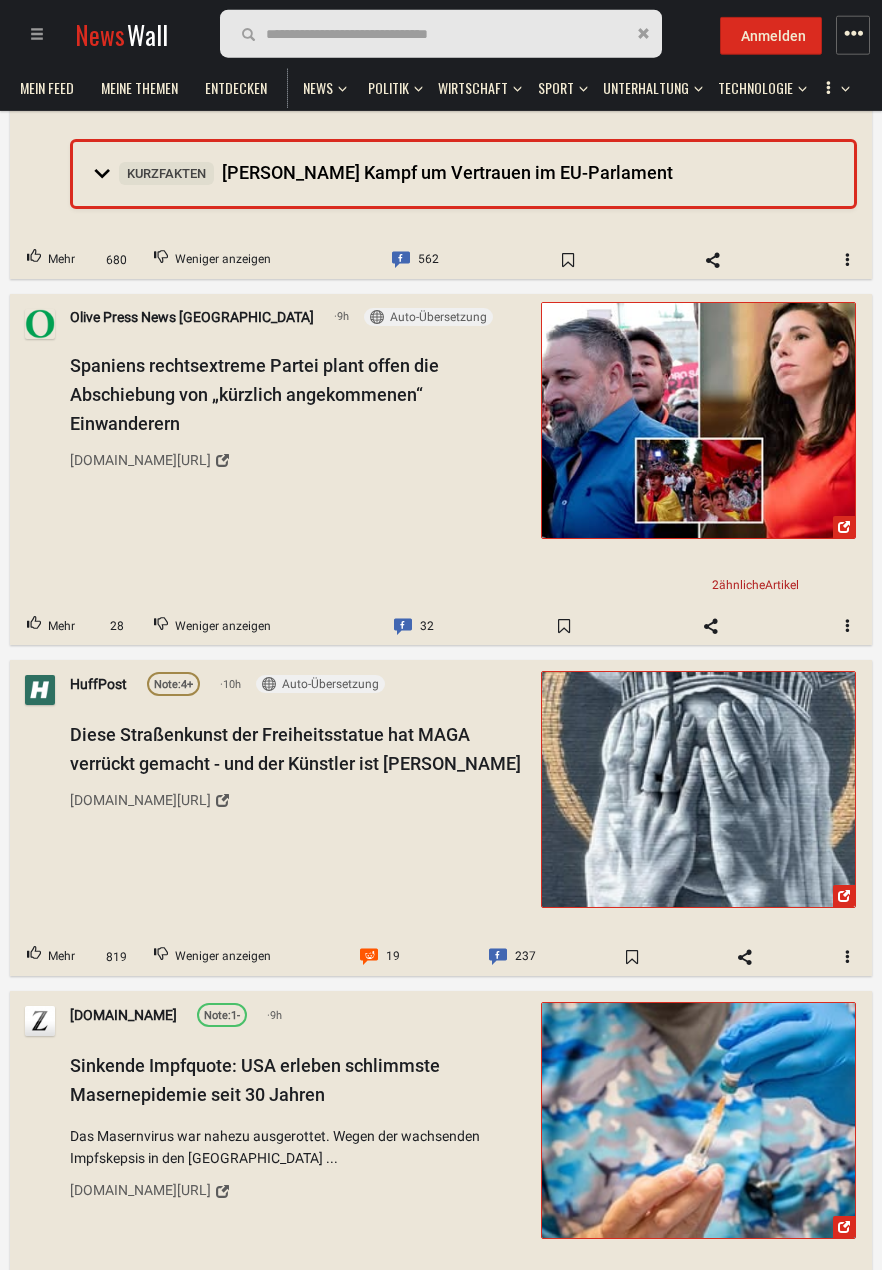 click on "Diese Straßenkunst der Freiheitsstatue hat MAGA verrückt gemacht - und der Künstler ist [PERSON_NAME]" at bounding box center (295, 749) 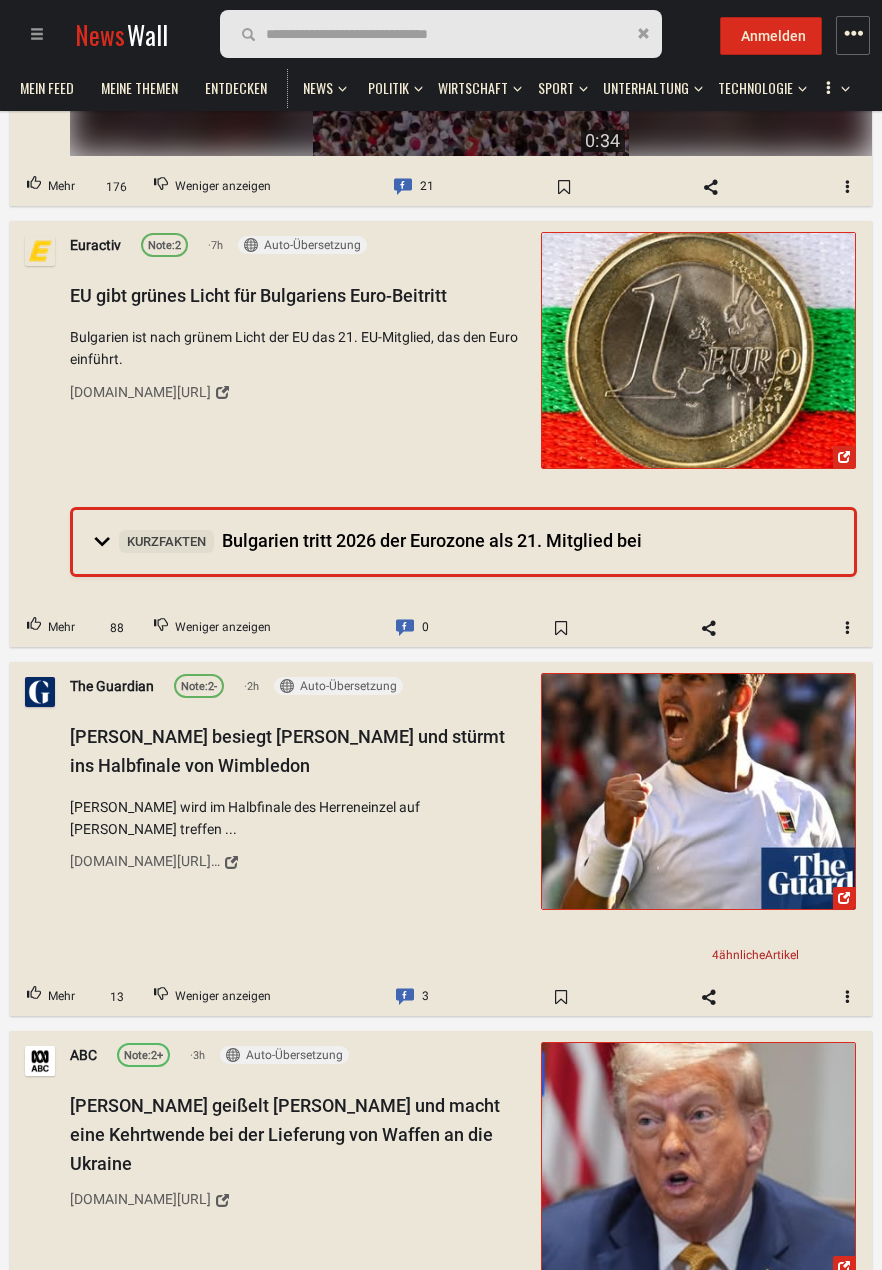 scroll, scrollTop: 10049, scrollLeft: 0, axis: vertical 